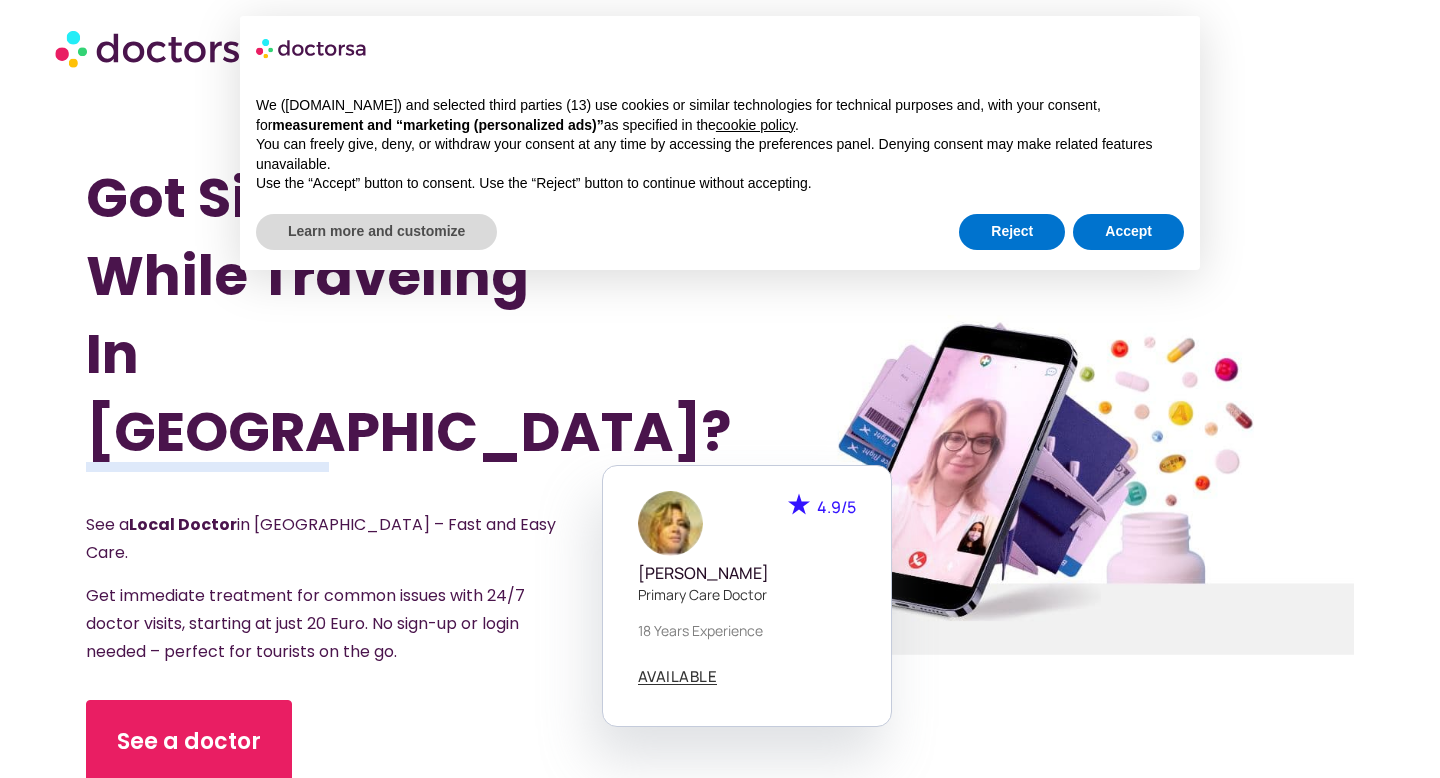 scroll, scrollTop: 14, scrollLeft: 0, axis: vertical 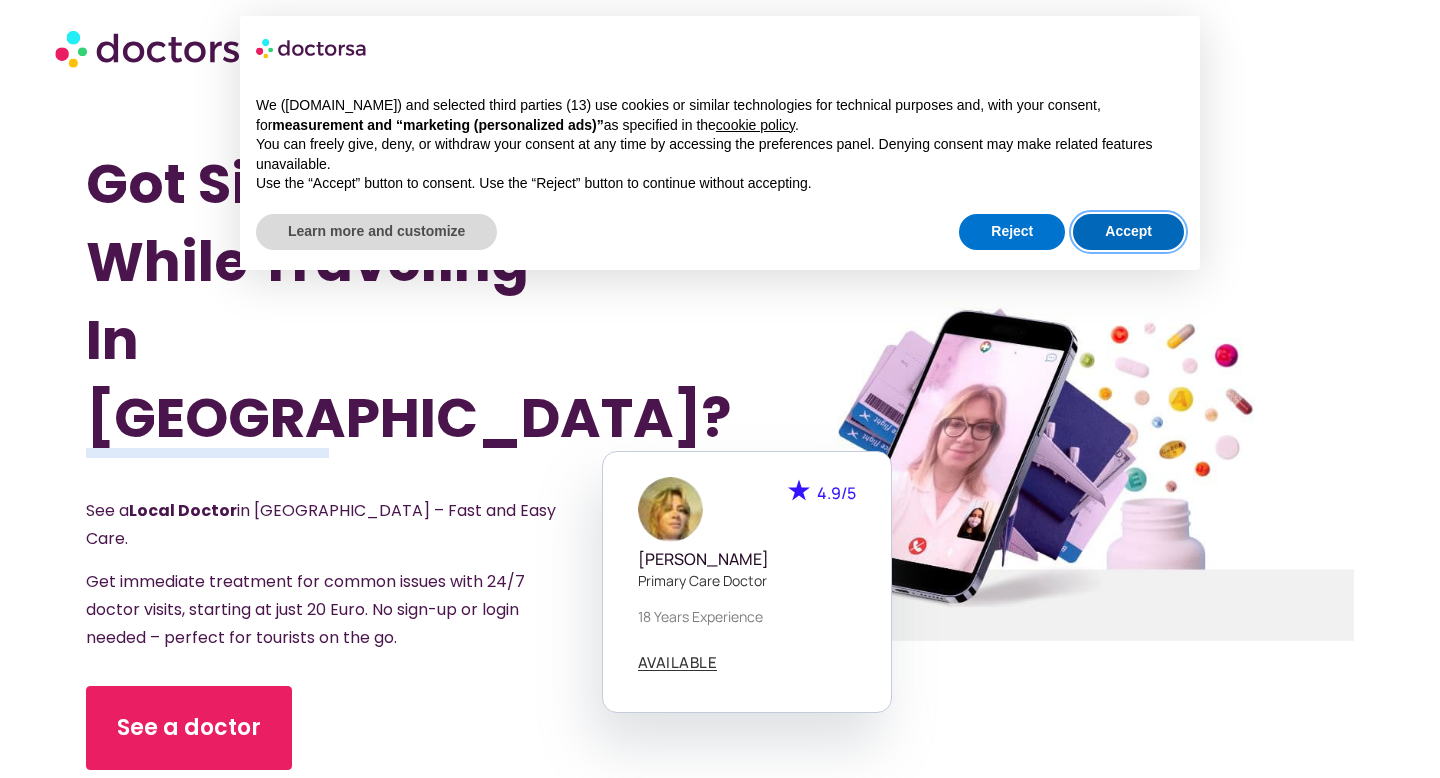 click on "Accept" at bounding box center (1128, 232) 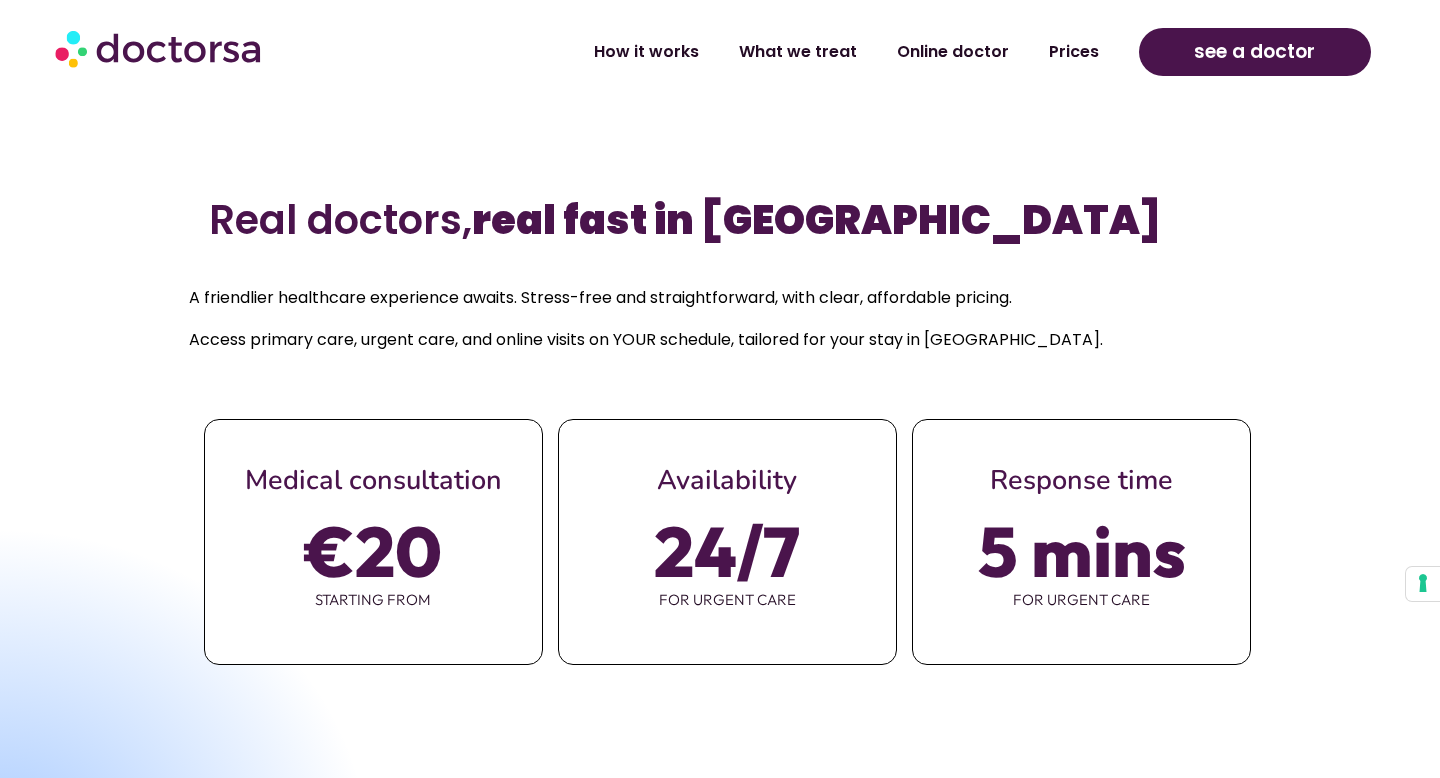 scroll, scrollTop: 778, scrollLeft: 0, axis: vertical 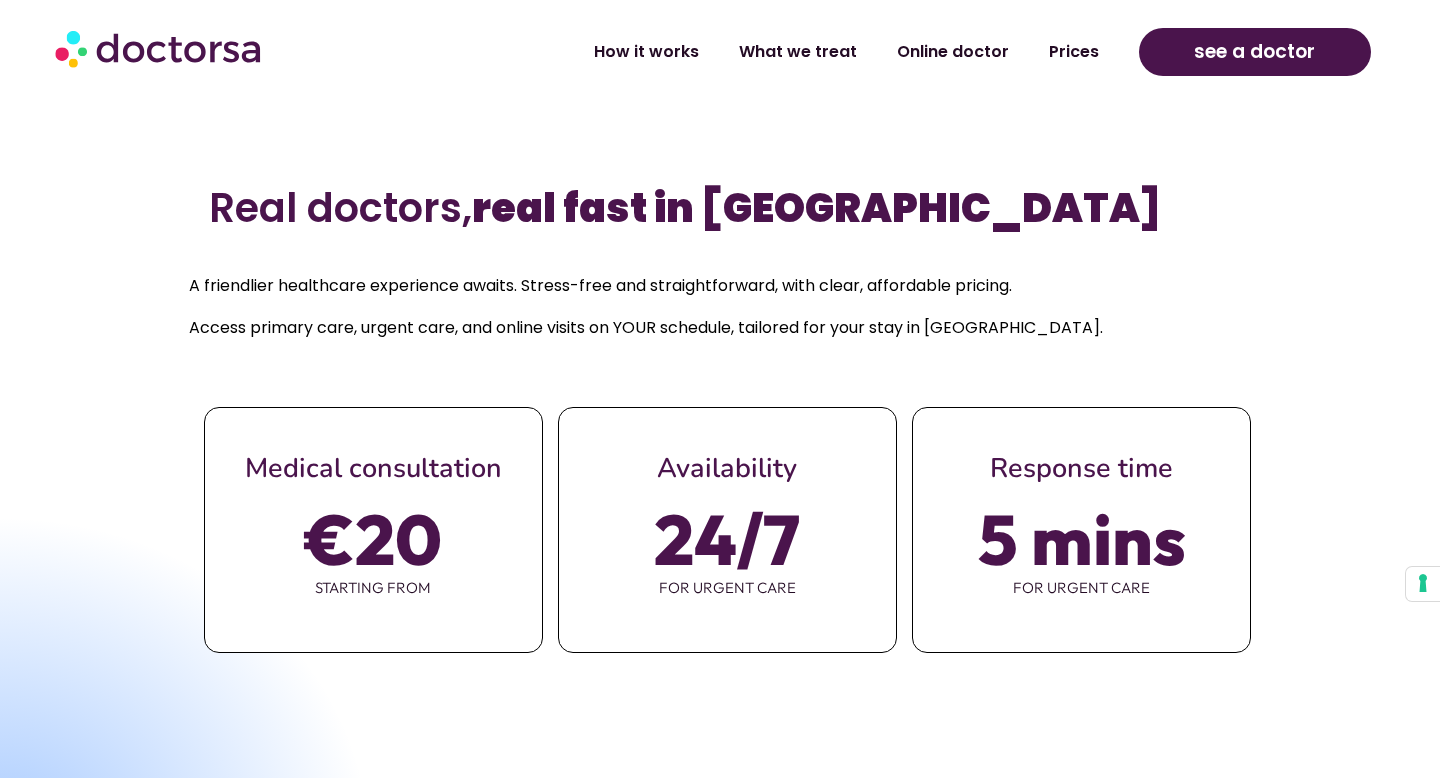 click at bounding box center [160, 48] 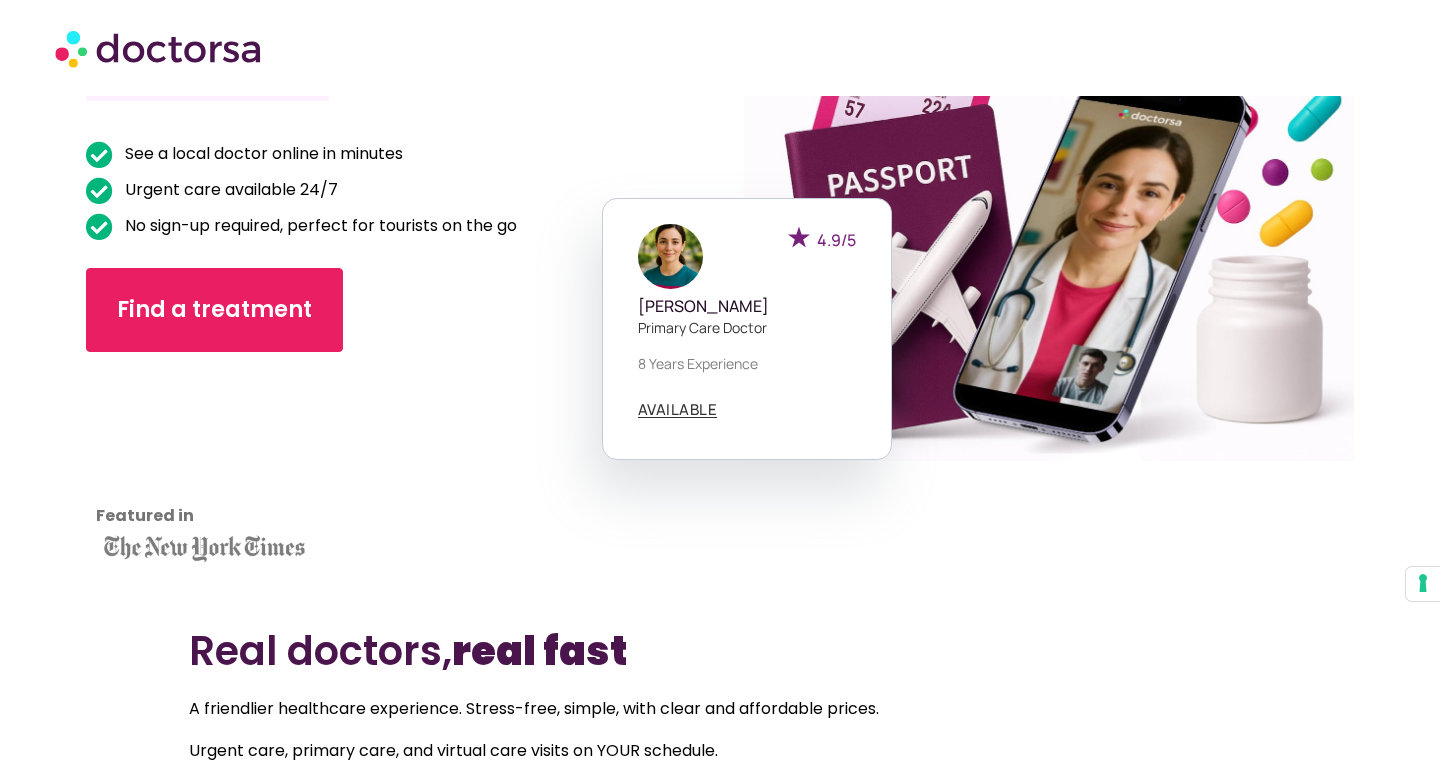 scroll, scrollTop: 273, scrollLeft: 0, axis: vertical 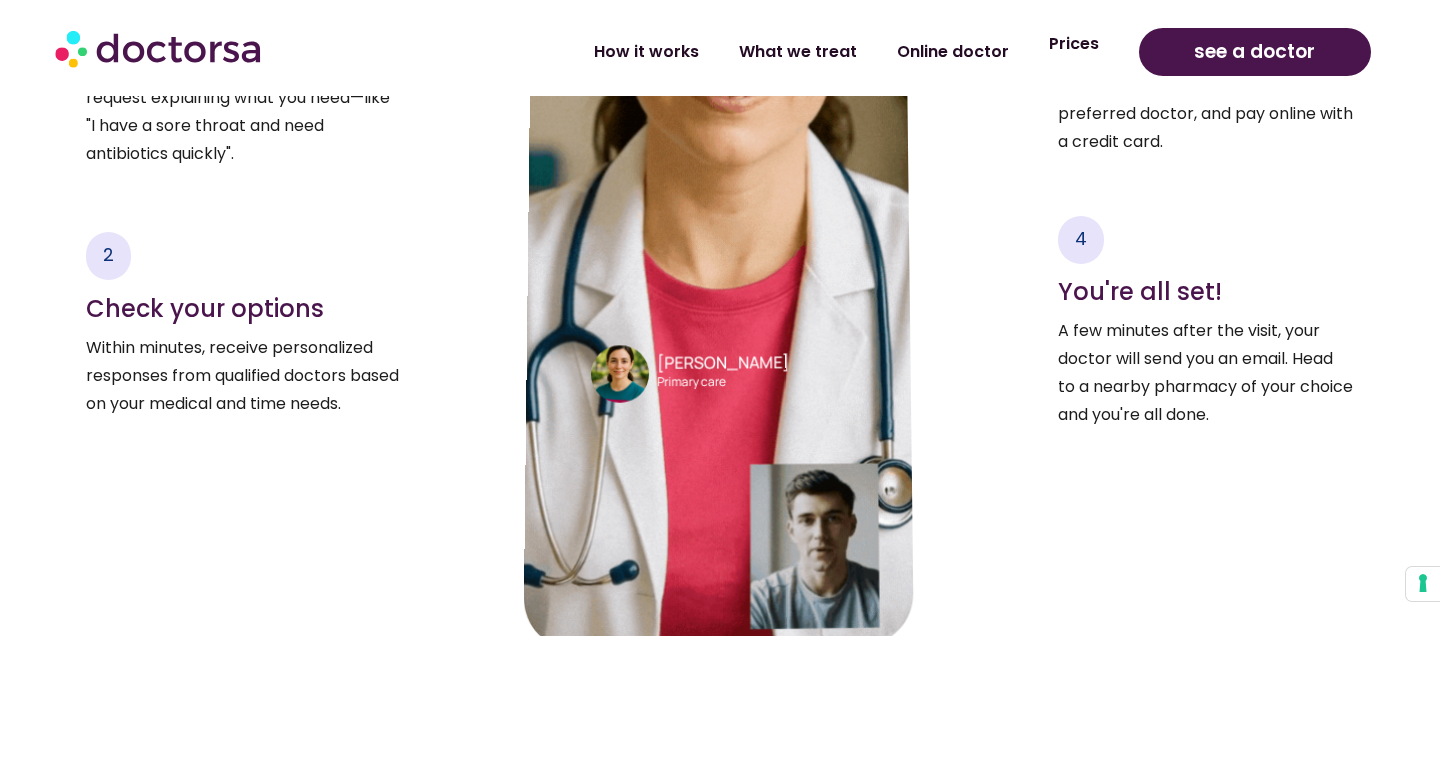 click on "Prices" 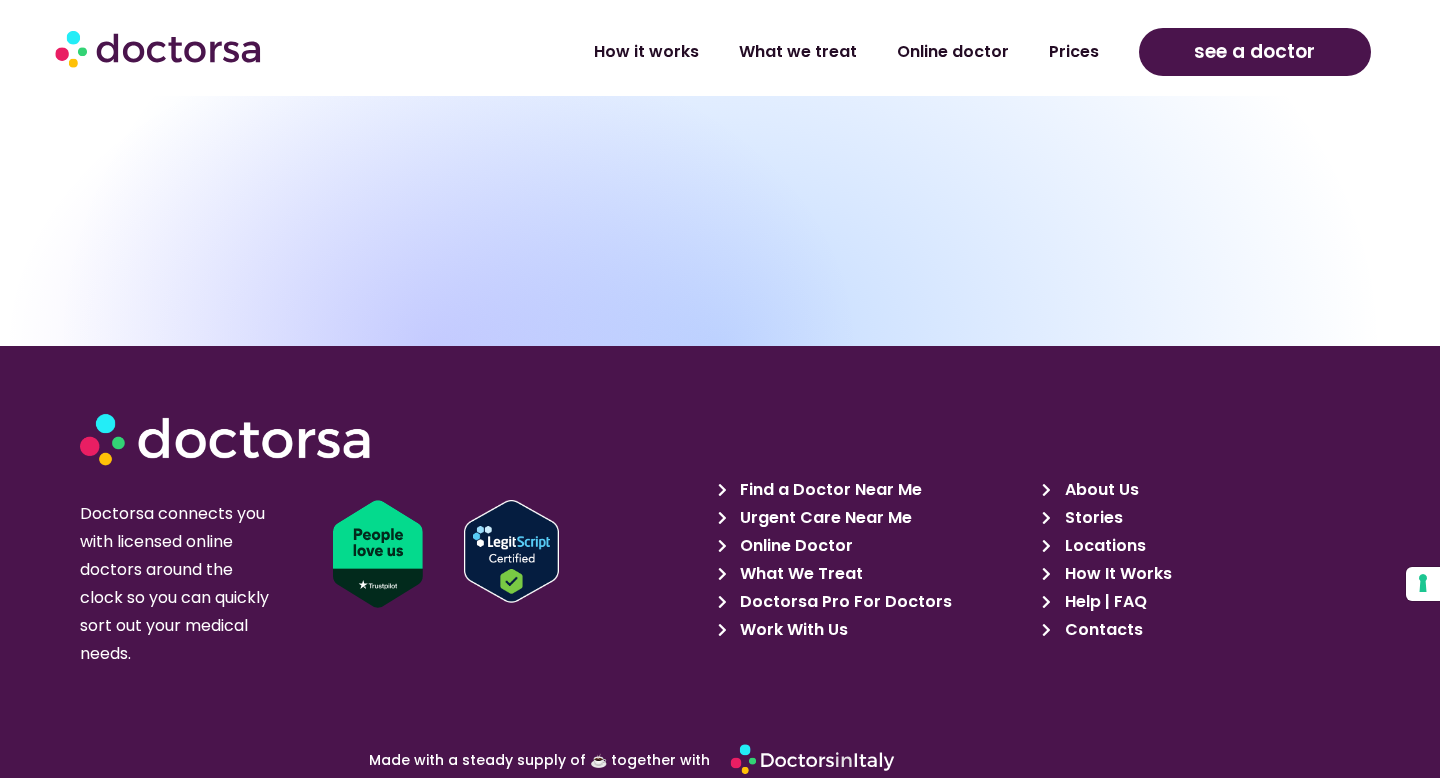 scroll, scrollTop: 8830, scrollLeft: 0, axis: vertical 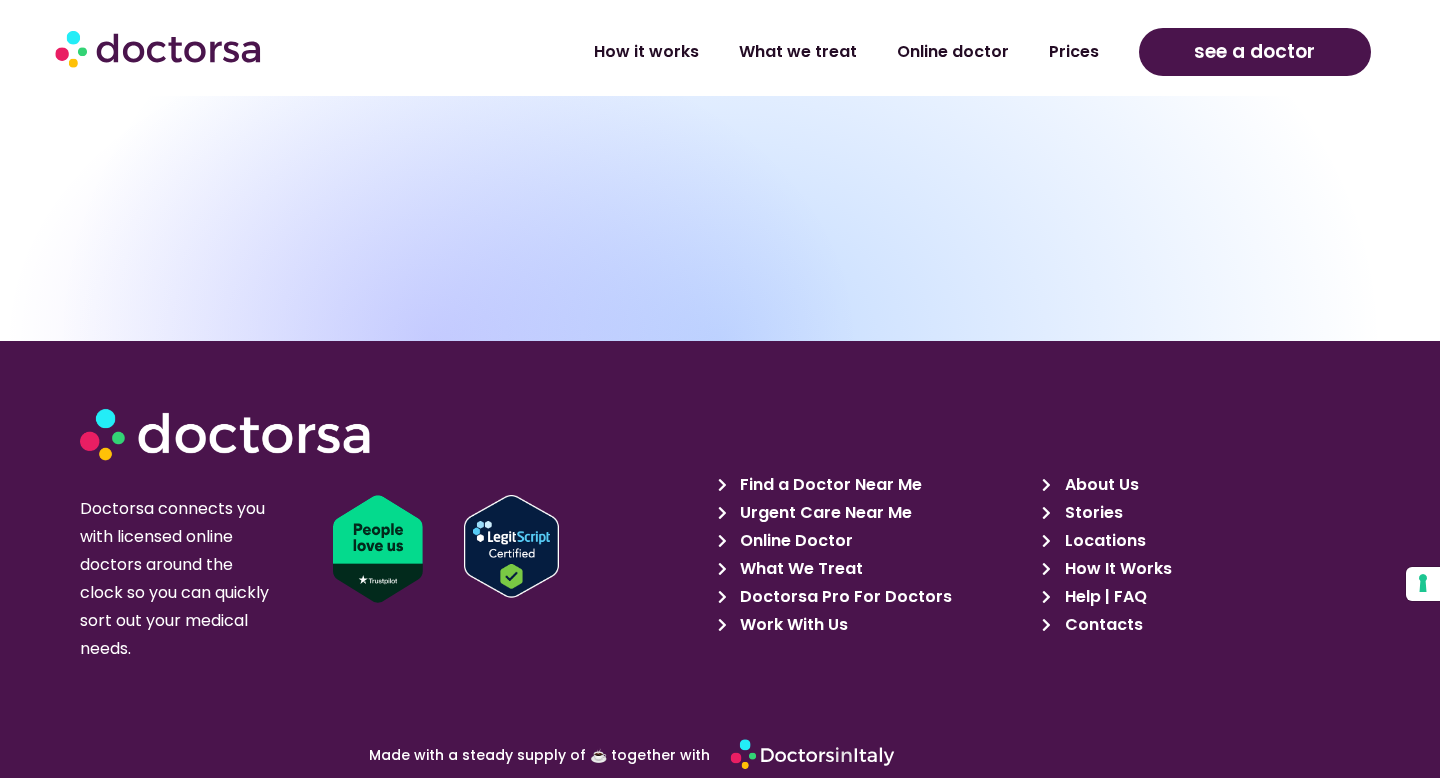 click on "Doctorsa Pro For Doctors" at bounding box center (843, 597) 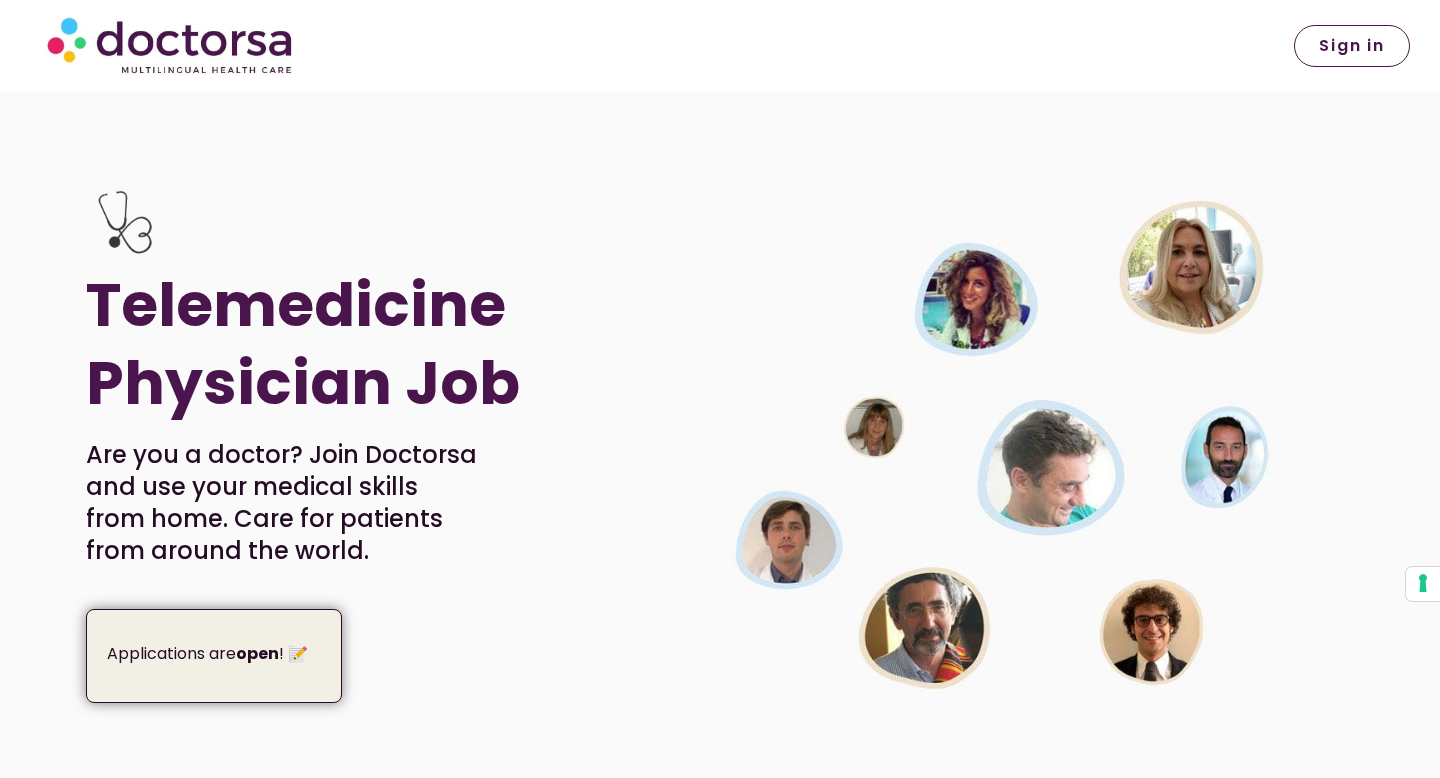 scroll, scrollTop: 0, scrollLeft: 0, axis: both 